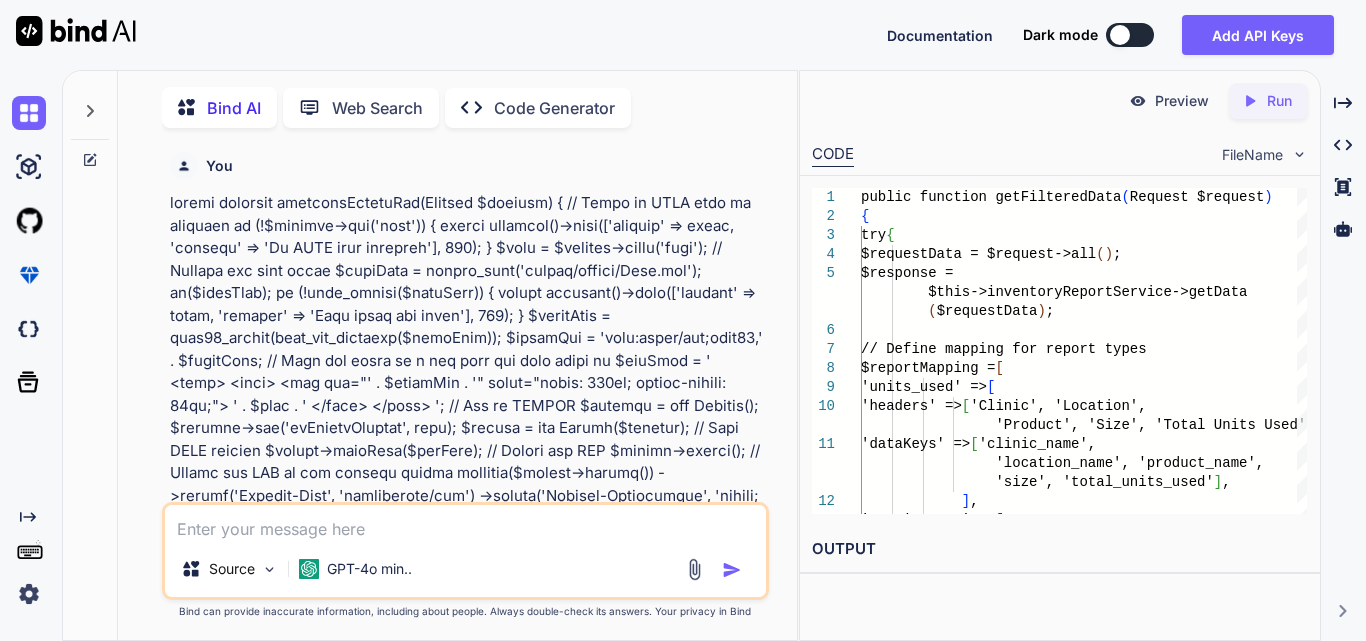 scroll, scrollTop: 0, scrollLeft: 0, axis: both 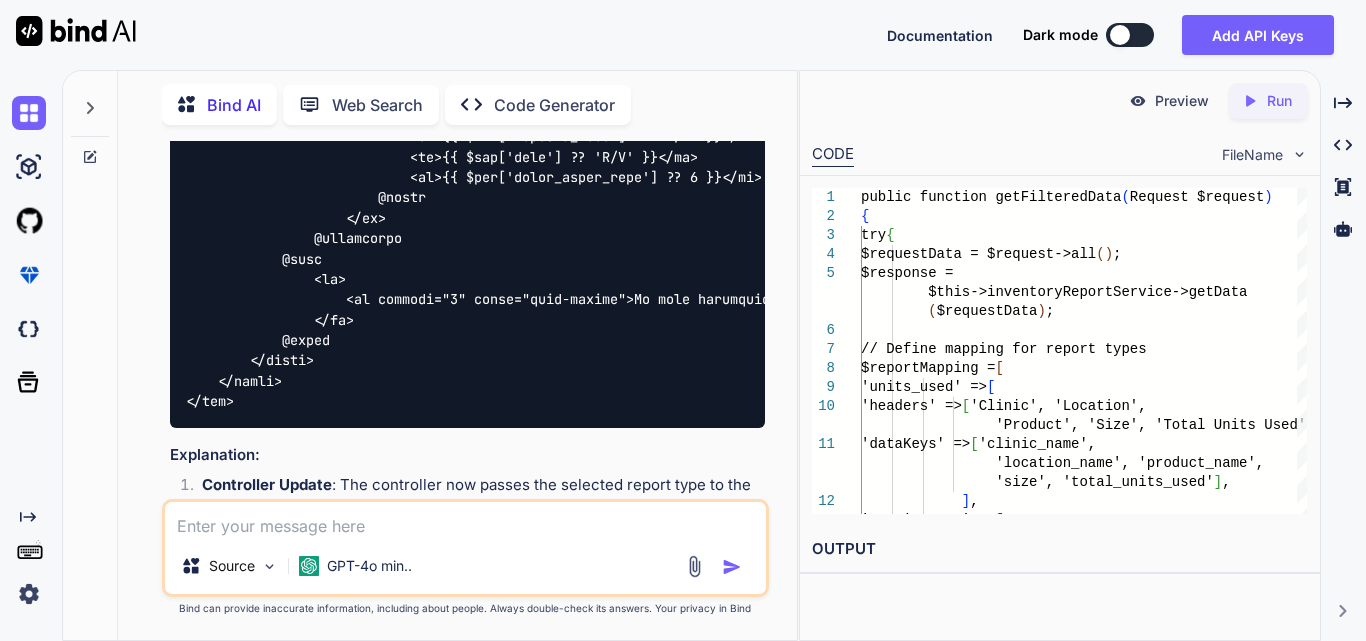 paste on "$('#generatePdfBtn').click(function () {
// Capture the HTML content of the report table
var html = '<html><body>' + $('#reportTable').prop('outerHTML') + '</body></html>';
// Capture the report type
var reportType = $('#reportType').val();
// Get the current date and format it (e.g., YYYY-MM-DD)
var currentDate = new Date();
var formattedDate = currentDate.toISOString().split('T')[0]; // Format as YYYY-MM-DD
// Send the HTML content to the server using AJAX
$.ajax({
url: 'reporting/generate-pdf',
type: 'GET',
data: { html: html },
xhrFields: {
responseType: 'blob' // Set the response type to blob for binary data
},
success: function (data) {
// Create a URL for the PDF blob
var url = window.URL.createObjectURL(data);
// Set the src of the iframe for preview
$('#pdfPreview').attr('s..." 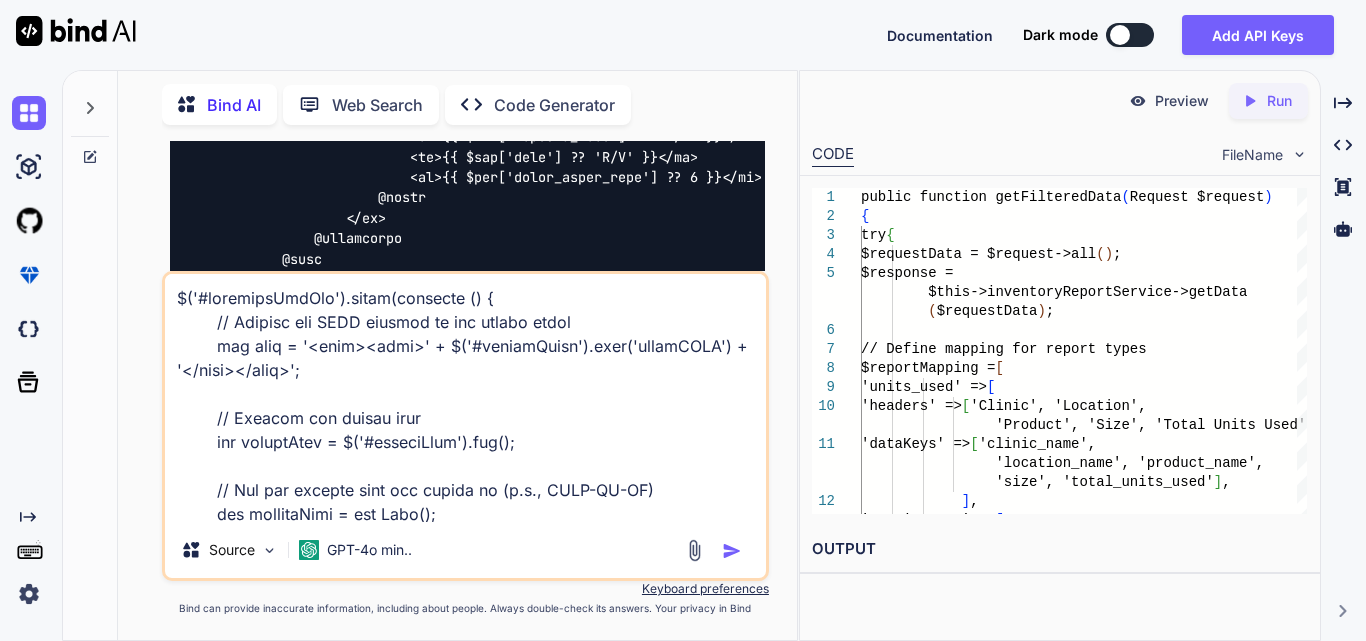 scroll, scrollTop: 890, scrollLeft: 0, axis: vertical 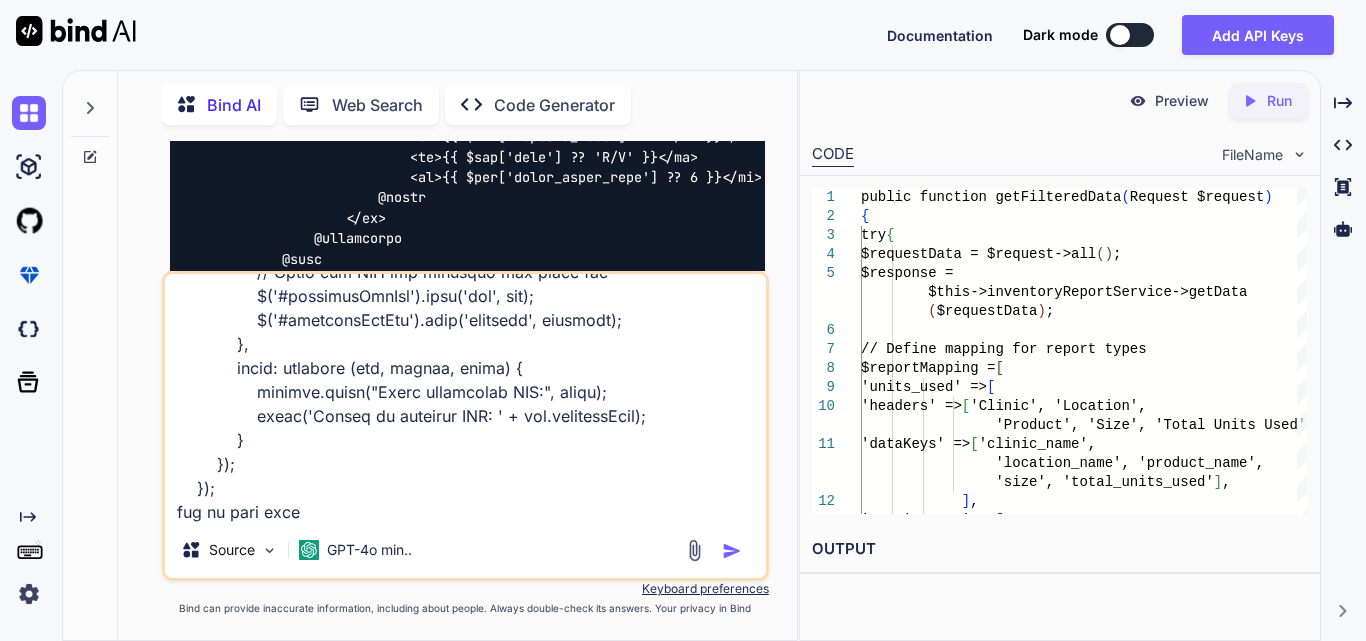 click at bounding box center (465, 398) 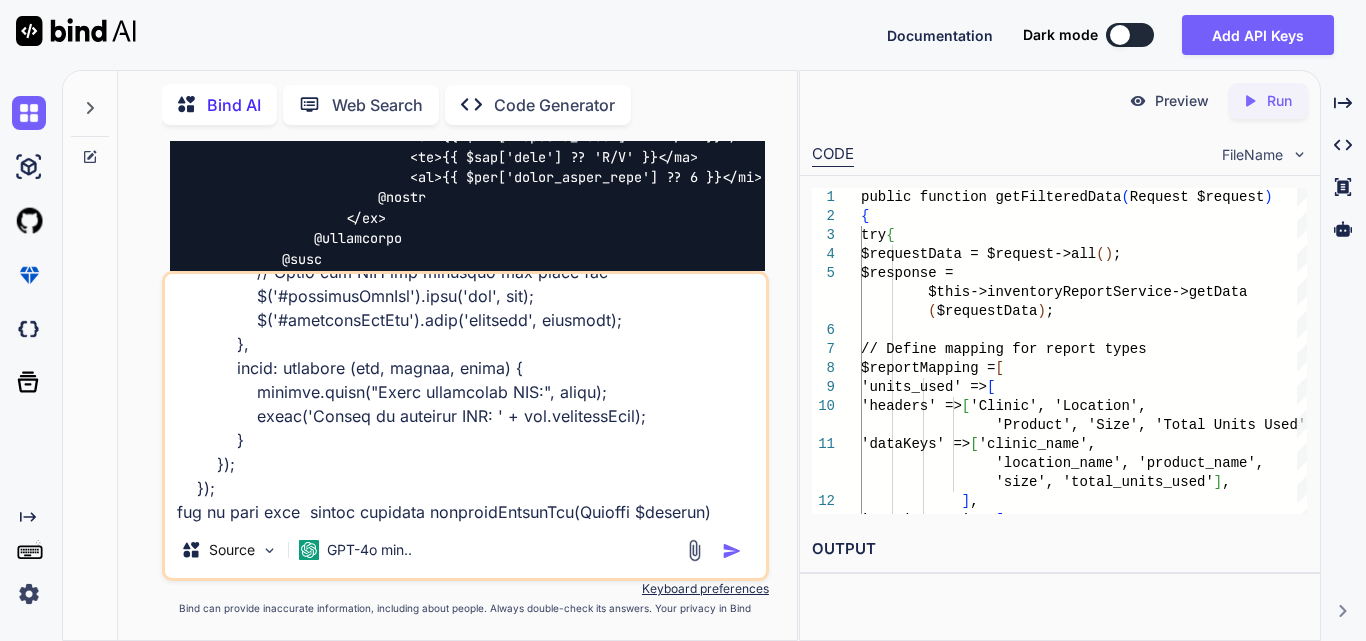 scroll, scrollTop: 3578, scrollLeft: 0, axis: vertical 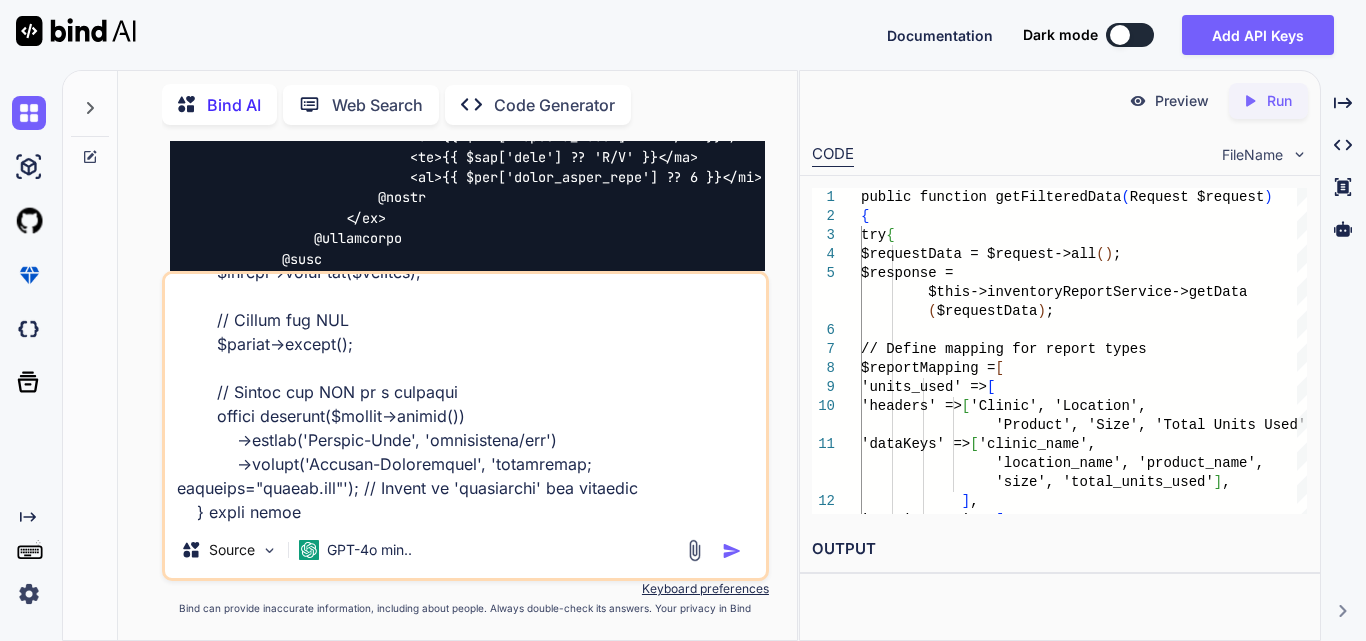 type on "$('#generatePdfBtn').click(function () {
// Capture the HTML content of the report table
var html = '<html><body>' + $('#reportTable').prop('outerHTML') + '</body></html>';
// Capture the report type
var reportType = $('#reportType').val();
// Get the current date and format it (e.g., YYYY-MM-DD)
var currentDate = new Date();
var formattedDate = currentDate.toISOString().split('T')[0]; // Format as YYYY-MM-DD
// Send the HTML content to the server using AJAX
$.ajax({
url: 'reporting/generate-pdf',
type: 'GET',
data: { html: html },
xhrFields: {
responseType: 'blob' // Set the response type to blob for binary data
},
success: function (data) {
// Create a URL for the PDF blob
var url = window.URL.createObjectURL(data);
// Set the src of the iframe for preview
$('#pdfPreview').attr('s..." 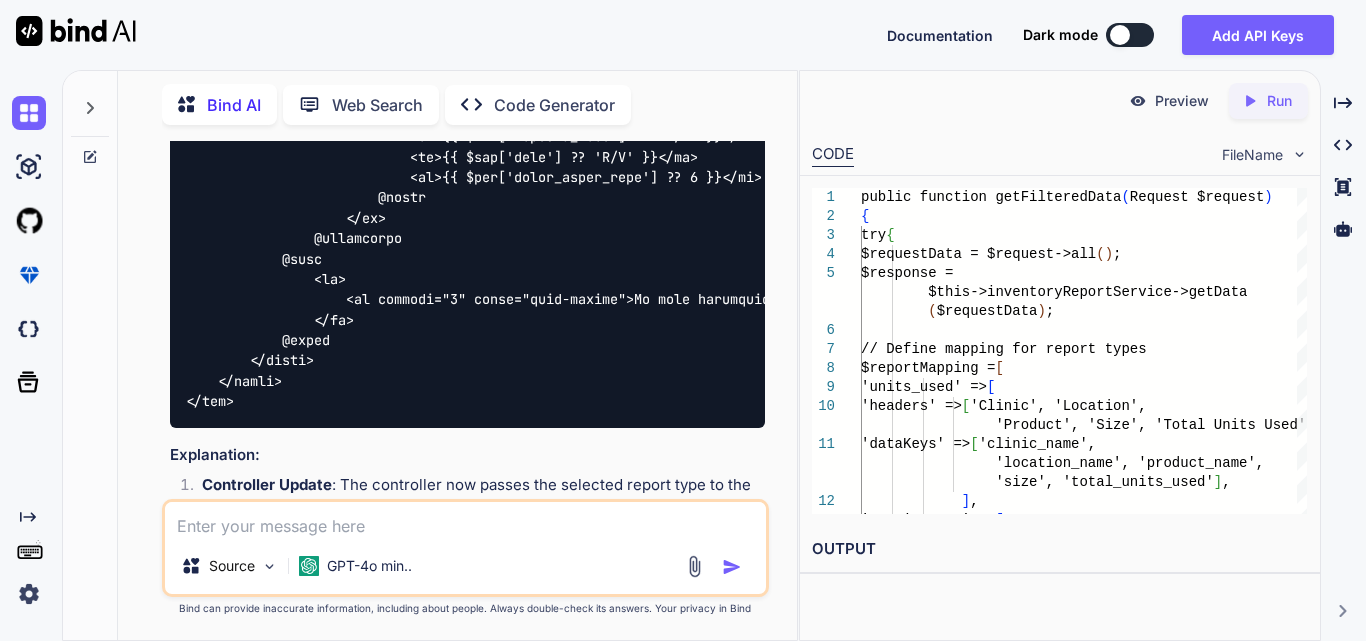 scroll, scrollTop: 0, scrollLeft: 0, axis: both 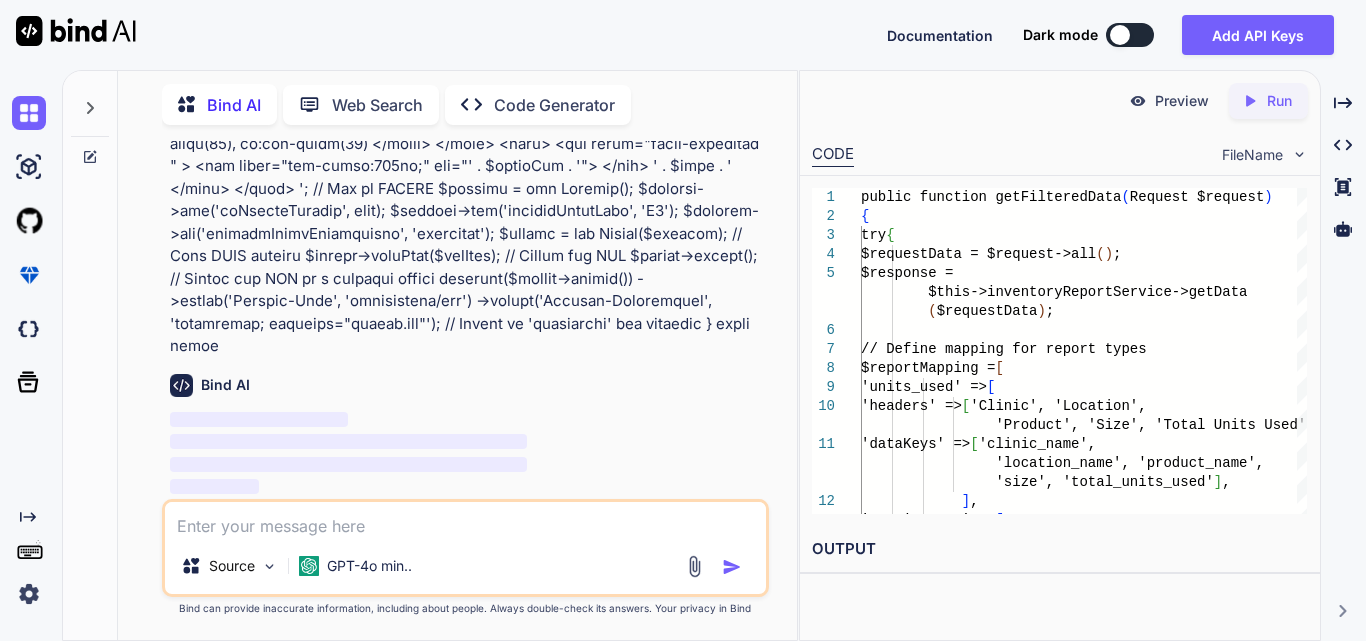 type 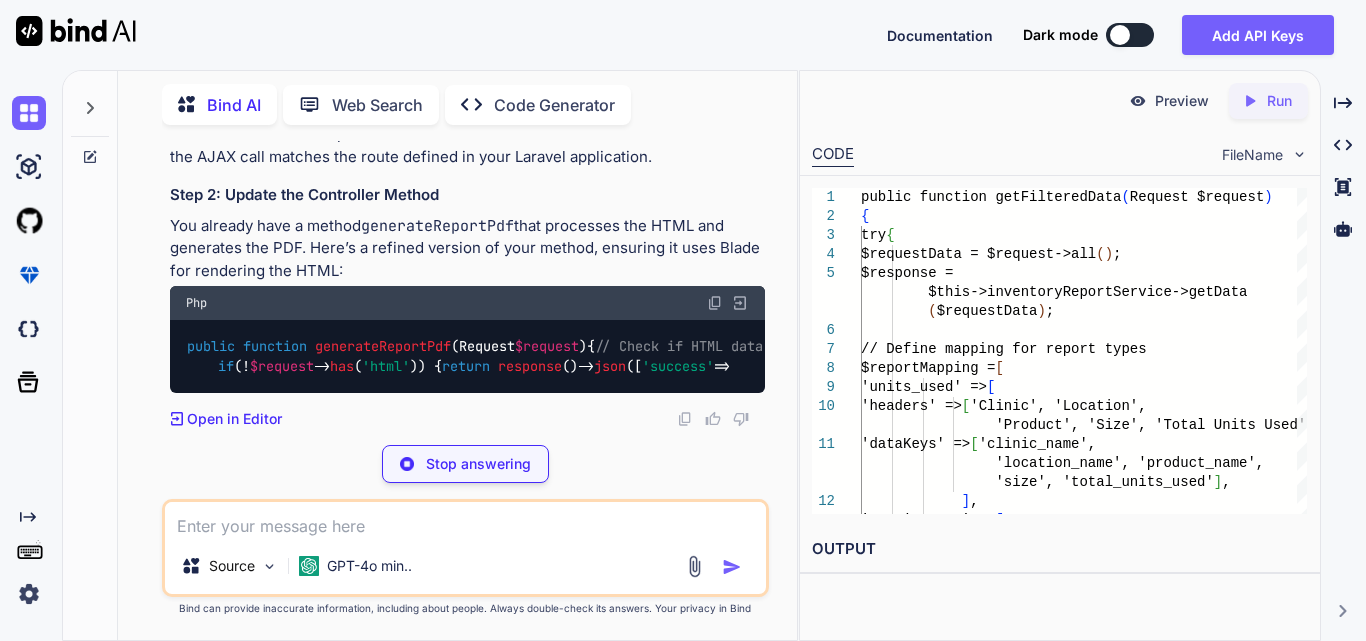 scroll, scrollTop: 78466, scrollLeft: 0, axis: vertical 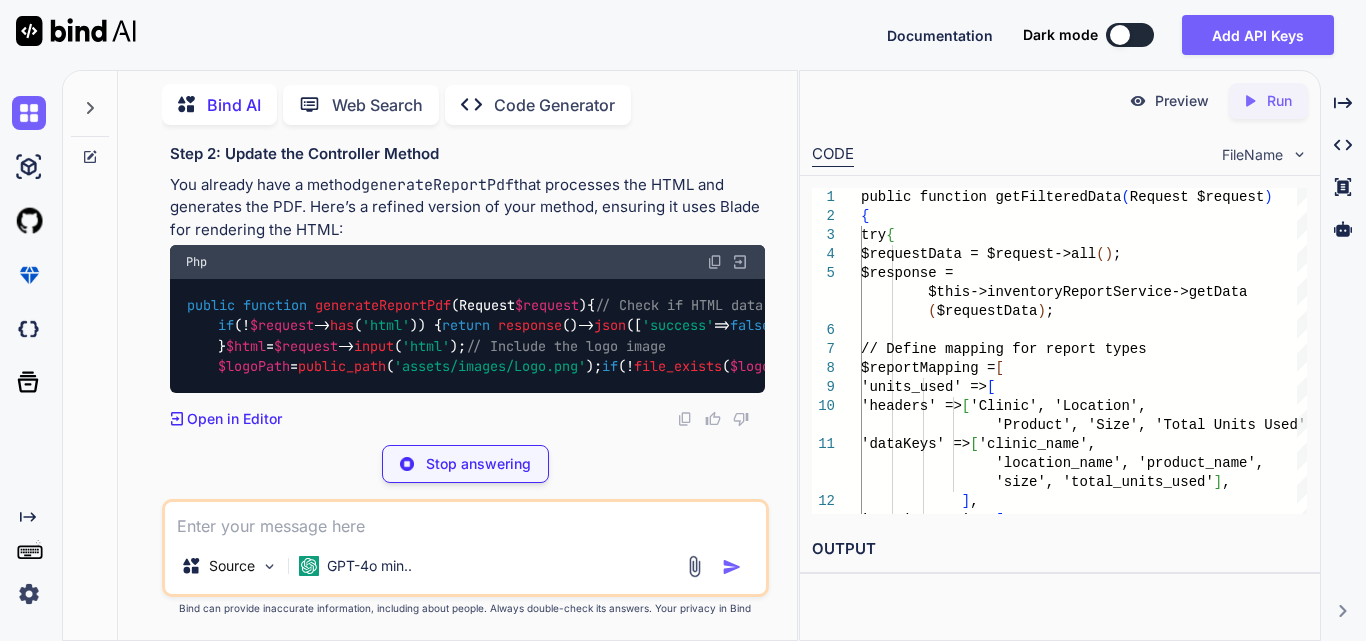 click on "public   function   generateReportPdf ( Request  $request )
{
// Check if HTML data is provided
if  (! $request -> has ( 'html' )) {
return   response ()-> json ([ 'success'  =>  false ,  'message'  =>  'No HTML data provided' ],  400 );
}
$html  =  $request -> input ( 'html' );
// Include the logo image
$logoPath  =  public_path ( 'assets/images/Logo.png' );
if  (! file_exists ( $logoPath )) {
return   response ()-> json ([ 'success" at bounding box center (467, 336) 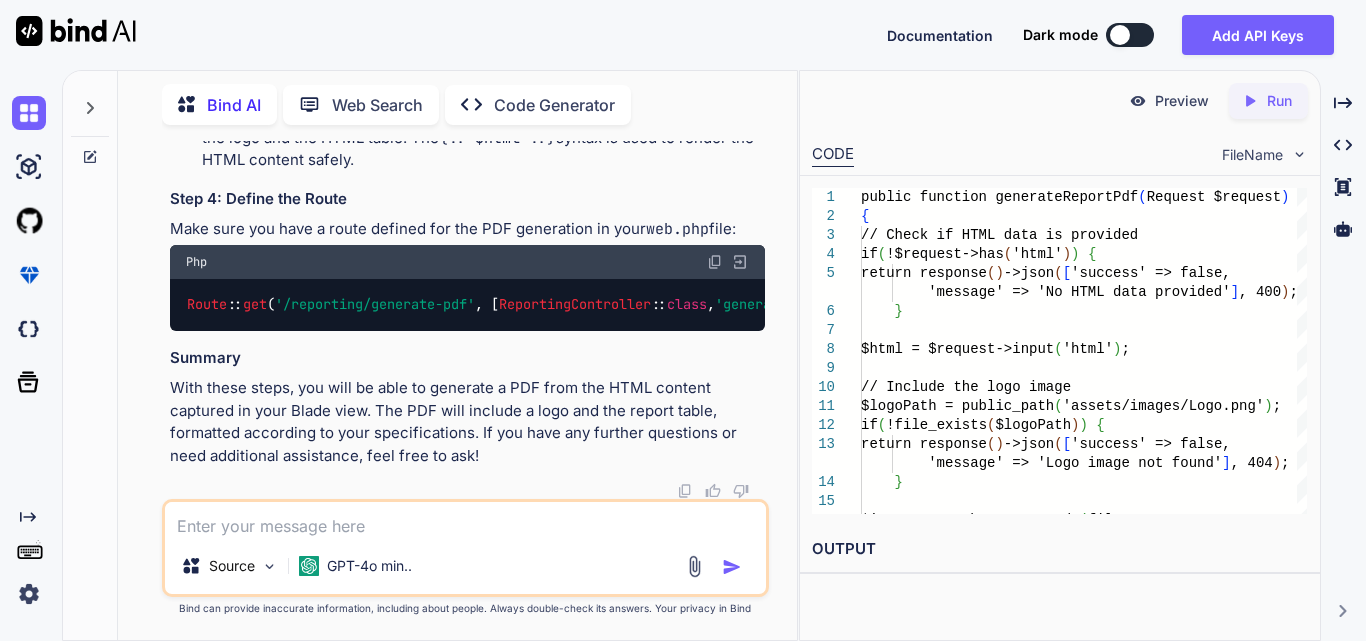 scroll, scrollTop: 78556, scrollLeft: 0, axis: vertical 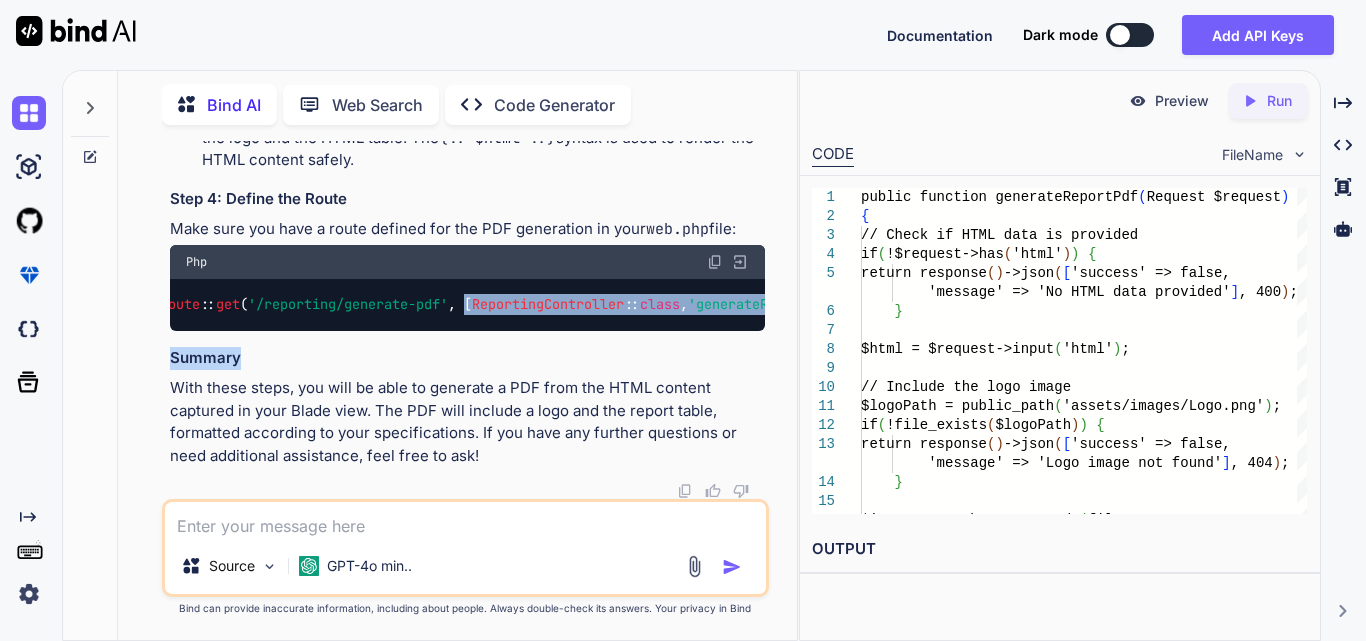 drag, startPoint x: 497, startPoint y: 348, endPoint x: 748, endPoint y: 357, distance: 251.1613 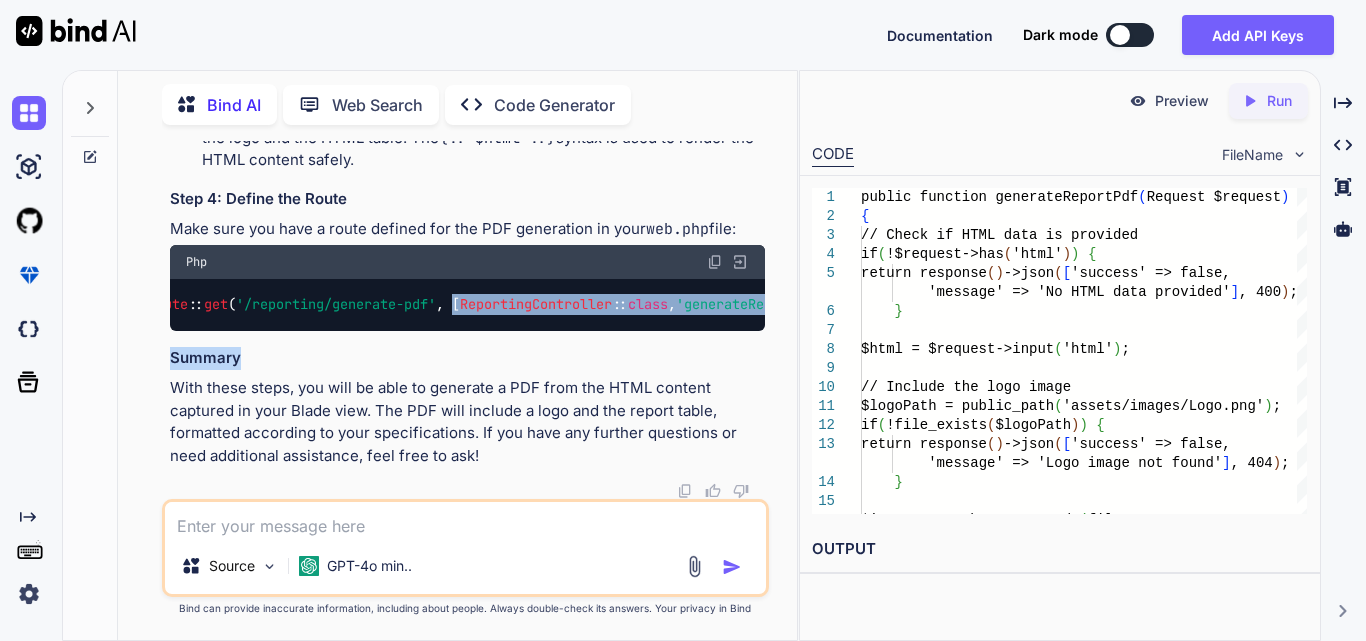 click on "To generate a PDF using the HTML content captured from your Blade view and return it as a response, you can follow the steps below. This will involve using the  Dompdf  library to convert the HTML into a PDF format.
Step 1: Update the JavaScript for PDF Generation
Your existing JavaScript code for generating the PDF looks good. It captures the HTML content of the report table and sends it to the server. Ensure that the URL in the AJAX call matches the route defined in your Laravel application.
Step 2: Update the Controller Method
You already have a method  generateReportPdf  that processes the HTML and generates the PDF. Here’s a refined version of your method, ensuring it uses Blade for rendering the HTML:
Php public   function   generateReportPdf ( Request  $request )
{
// Check if HTML data is provided
if  (! $request -> has ( 'html' )) {
return   response ()-> json ([ 'success'  =>  false ,  'message'  =>  'No HTML data provided' ],  400 );
}
$html  =  $request (" at bounding box center (467, -741) 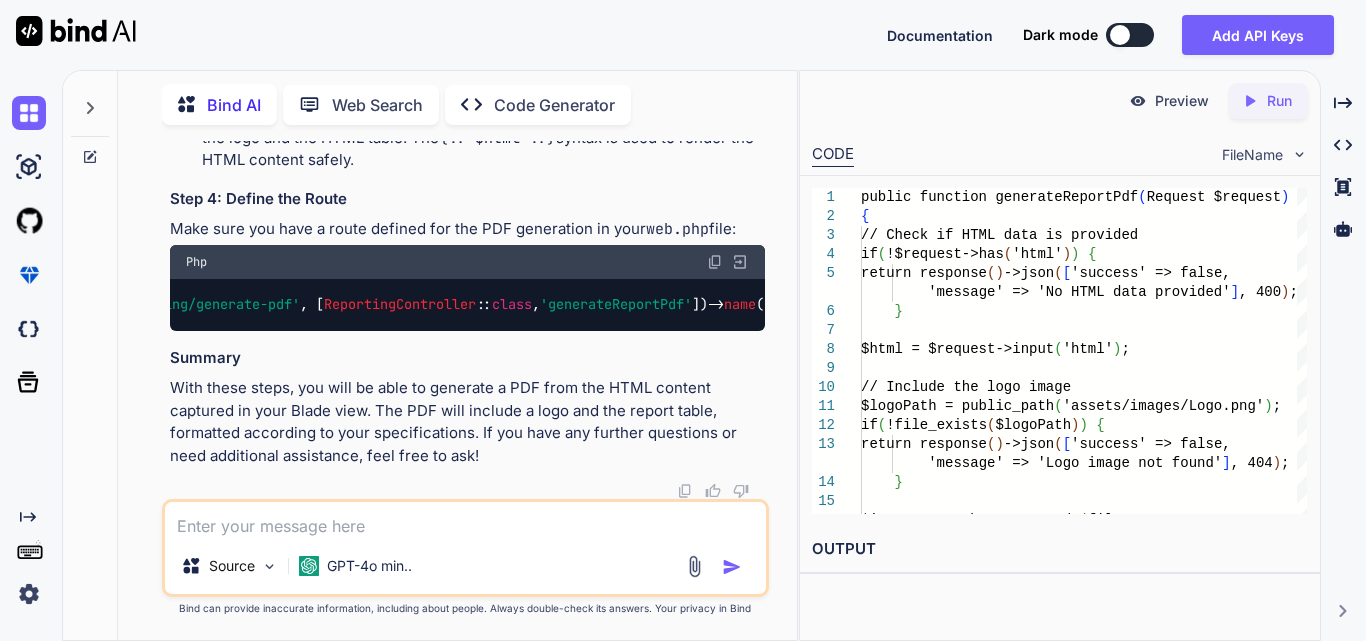 scroll, scrollTop: 0, scrollLeft: 0, axis: both 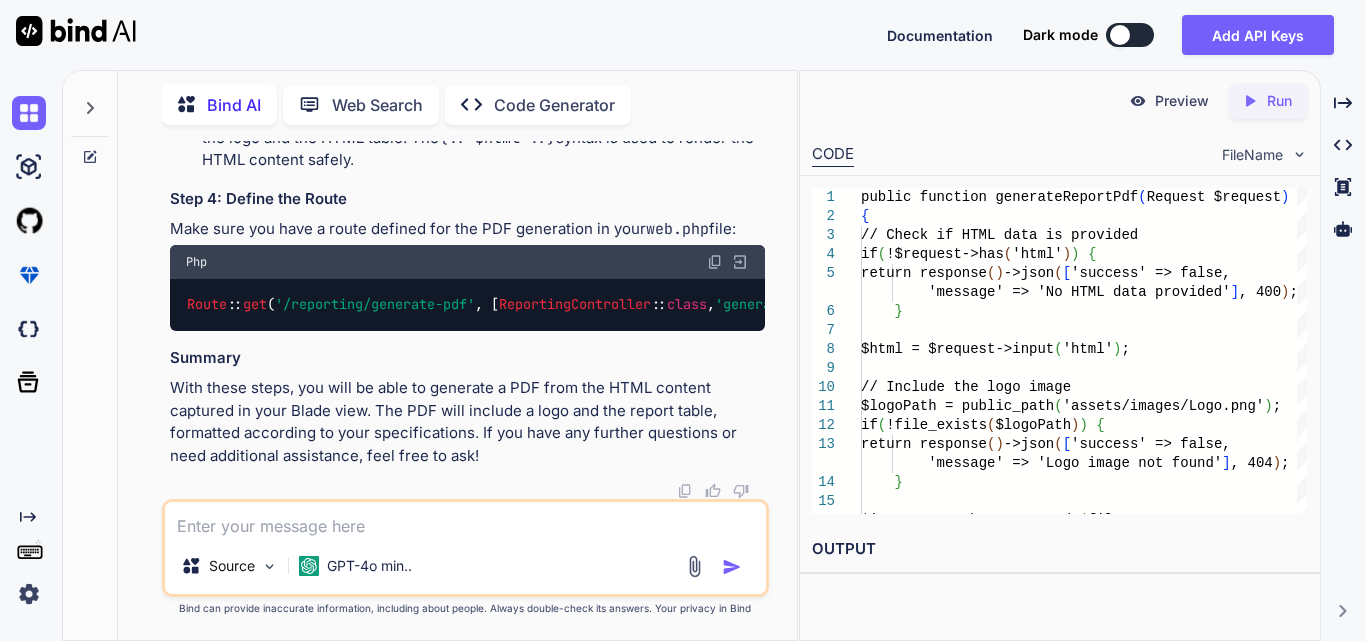 drag, startPoint x: 593, startPoint y: 283, endPoint x: 755, endPoint y: 285, distance: 162.01234 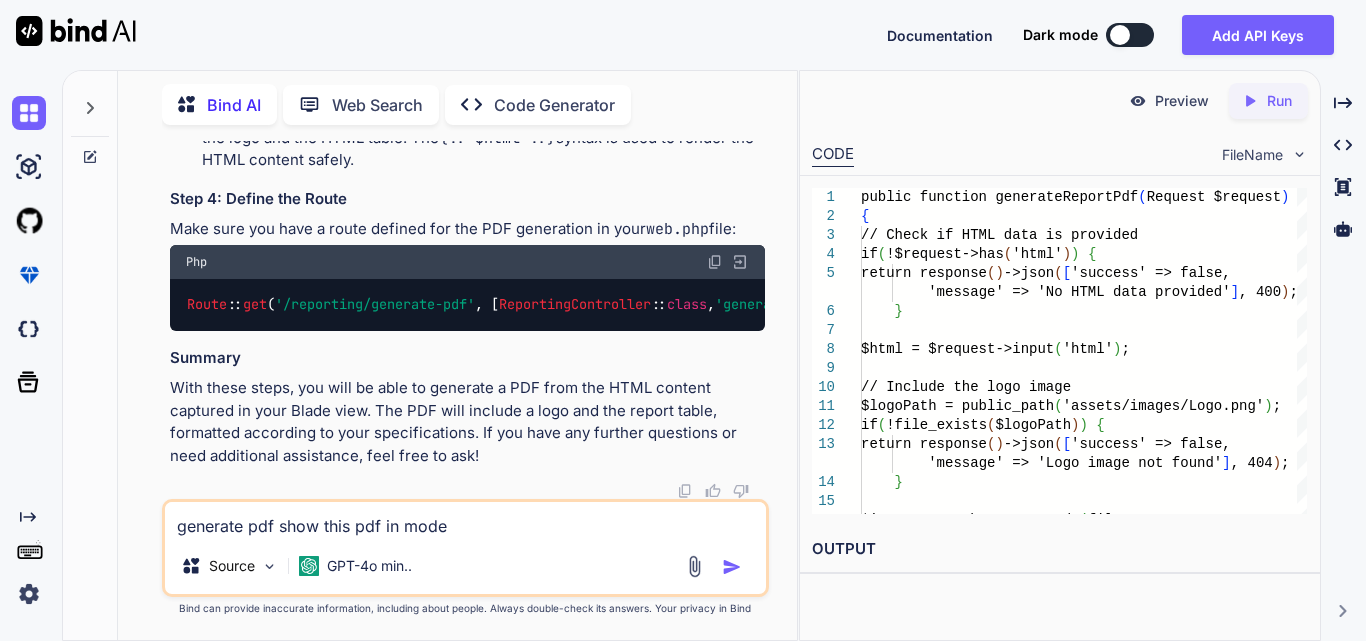 type on "generate pdf show this pdf in model" 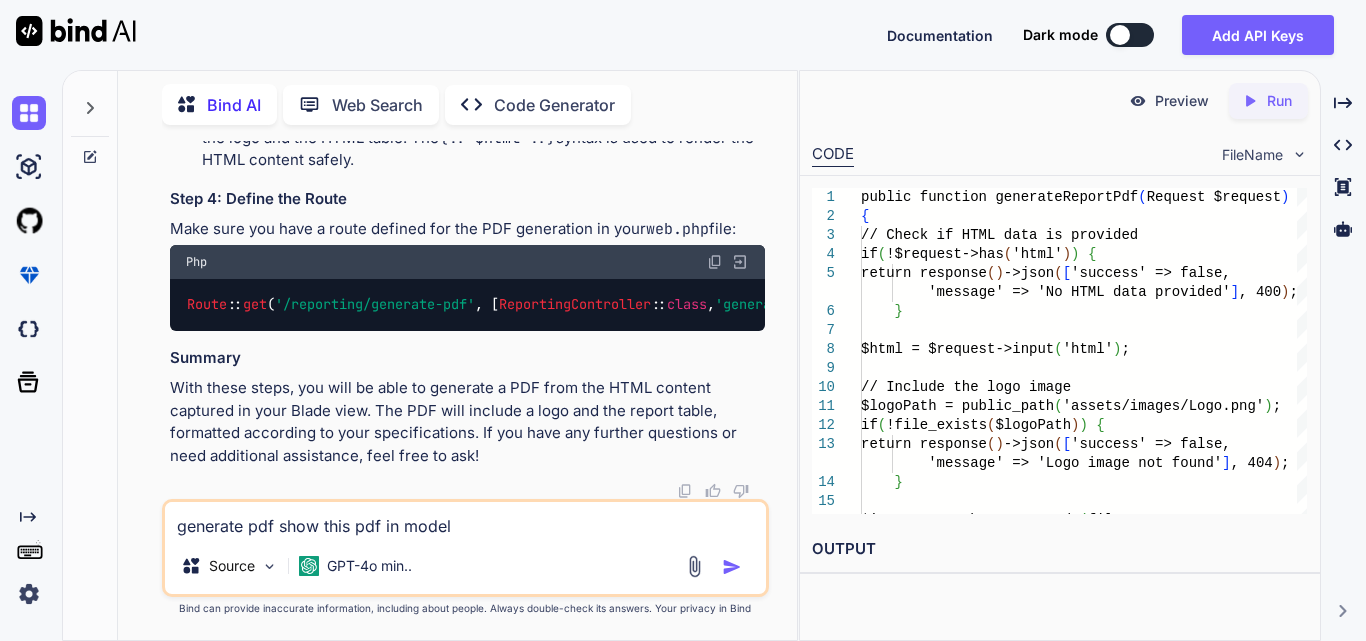 type 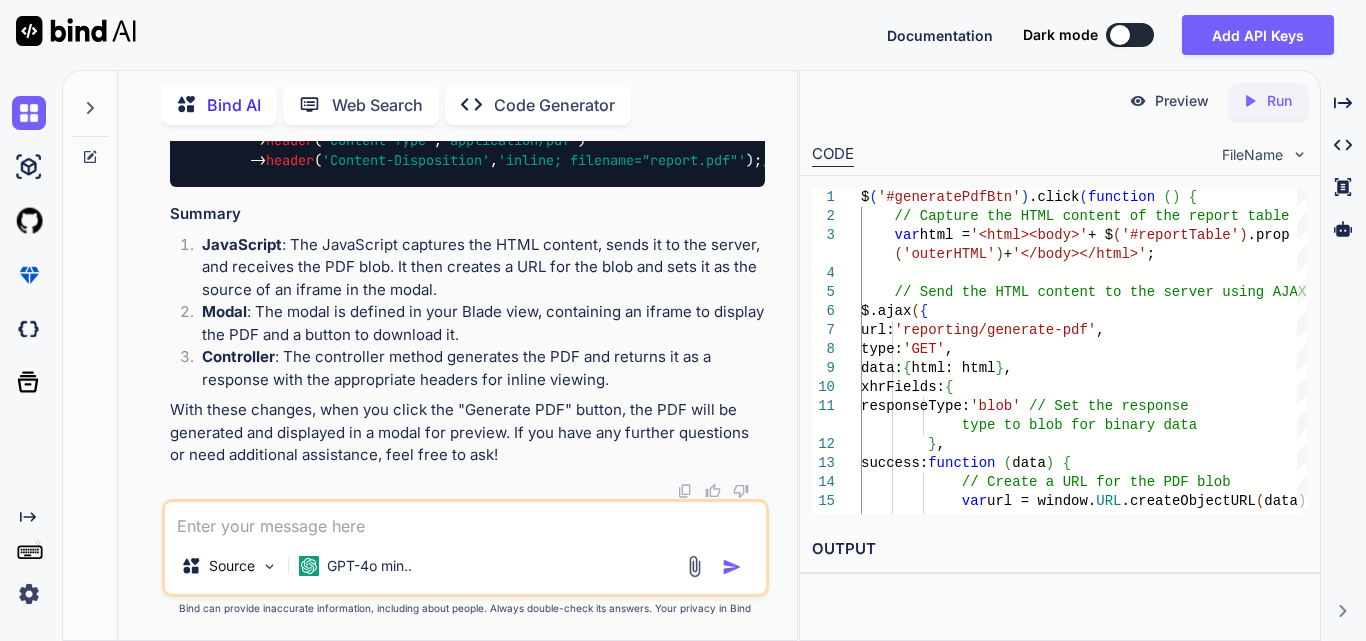 scroll, scrollTop: 82690, scrollLeft: 0, axis: vertical 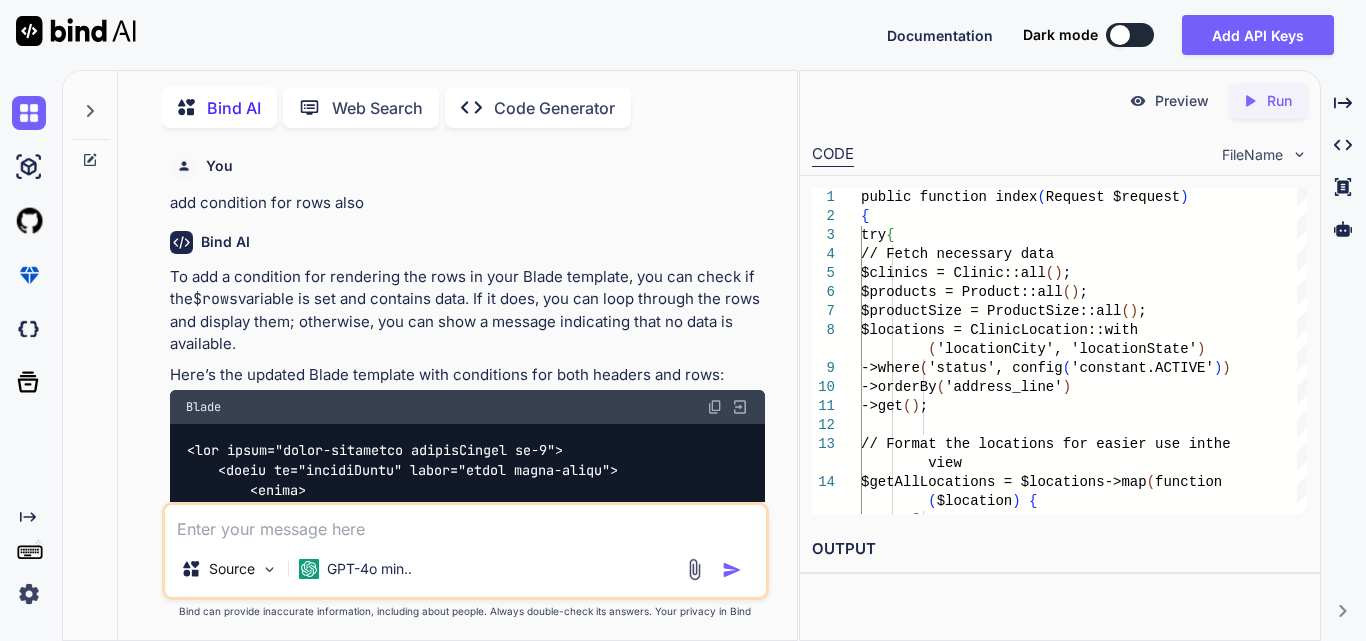 click at bounding box center (465, 523) 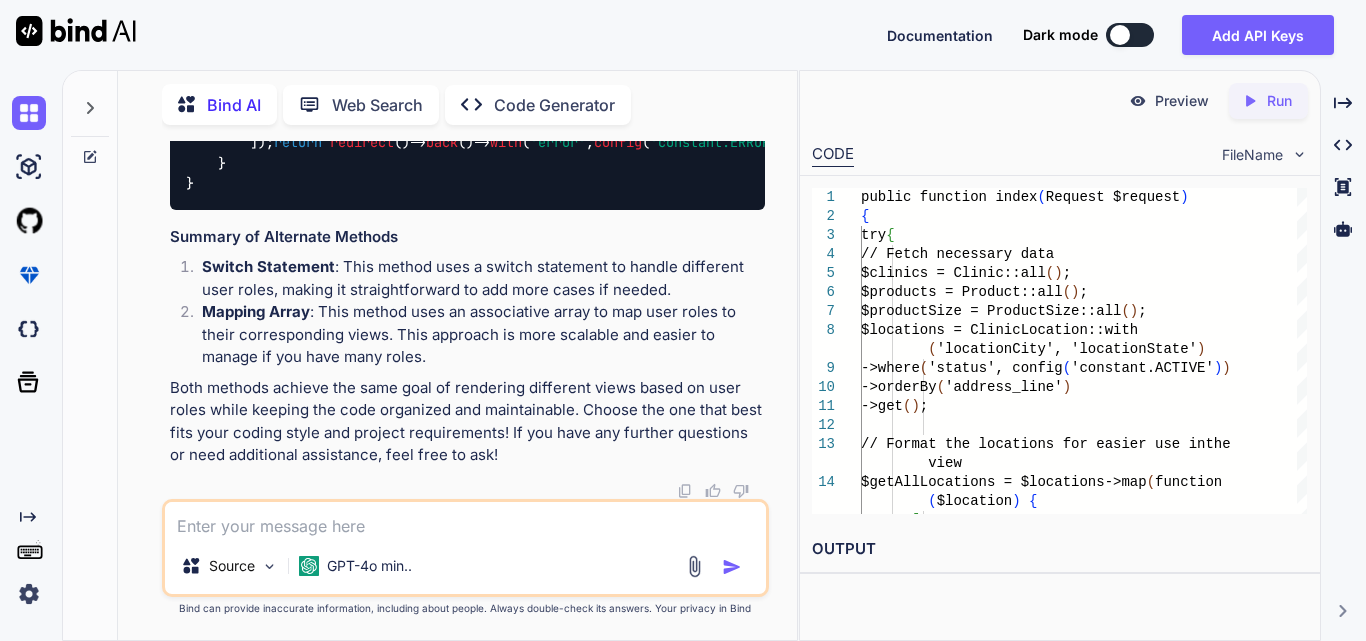 click at bounding box center (465, 520) 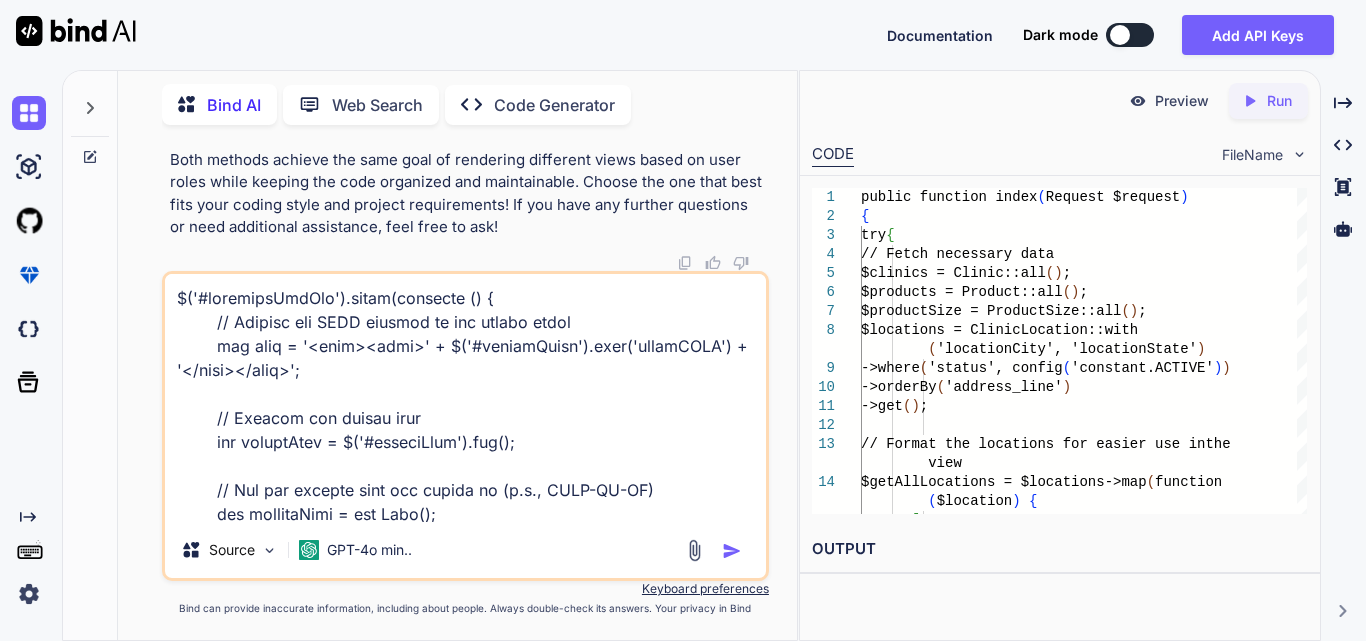 scroll, scrollTop: 1370, scrollLeft: 0, axis: vertical 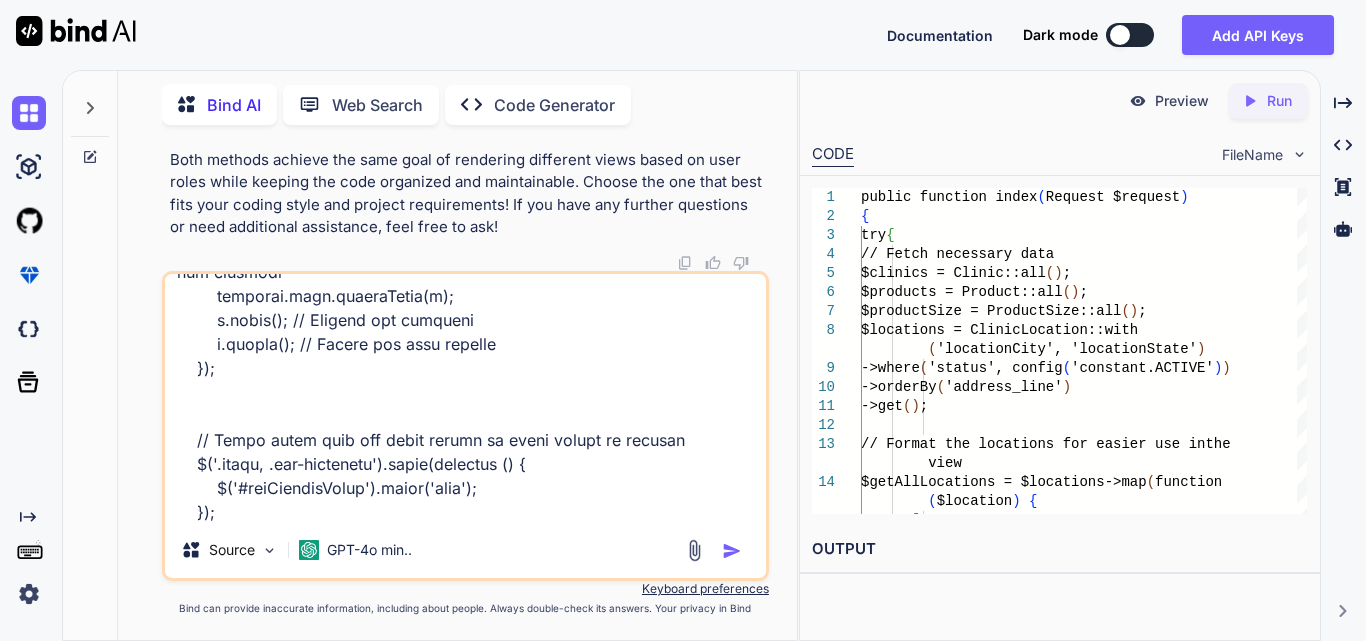 click at bounding box center [465, 398] 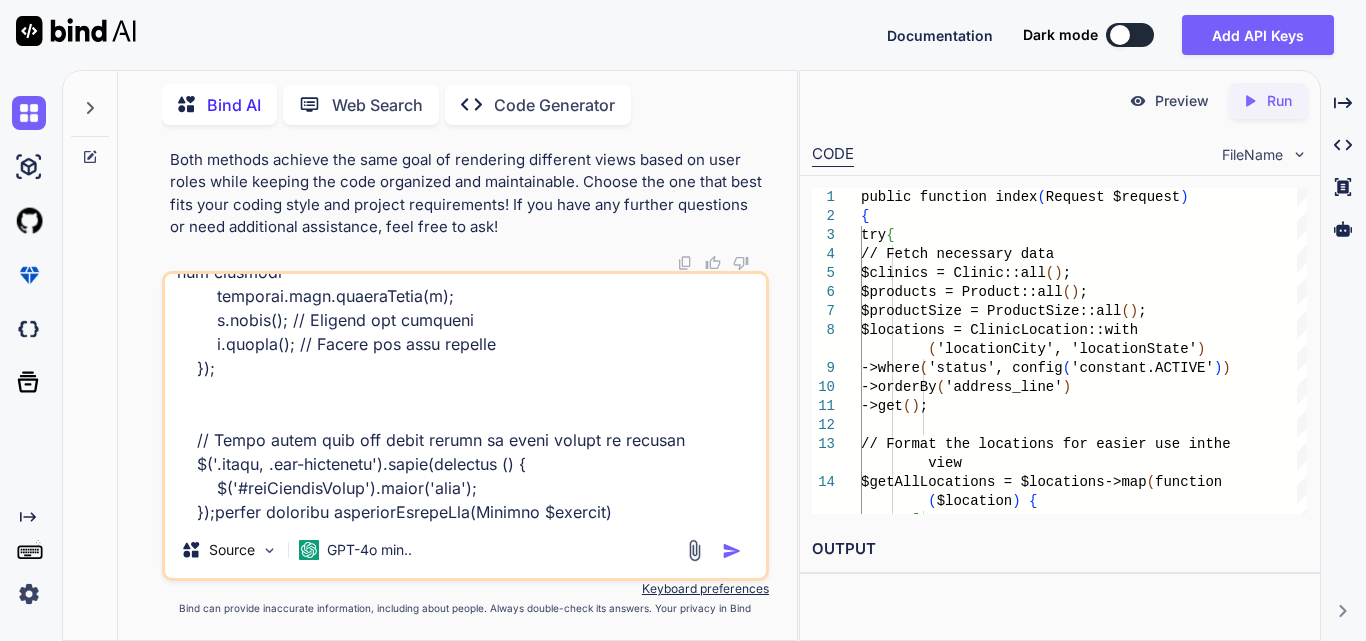 scroll, scrollTop: 4058, scrollLeft: 0, axis: vertical 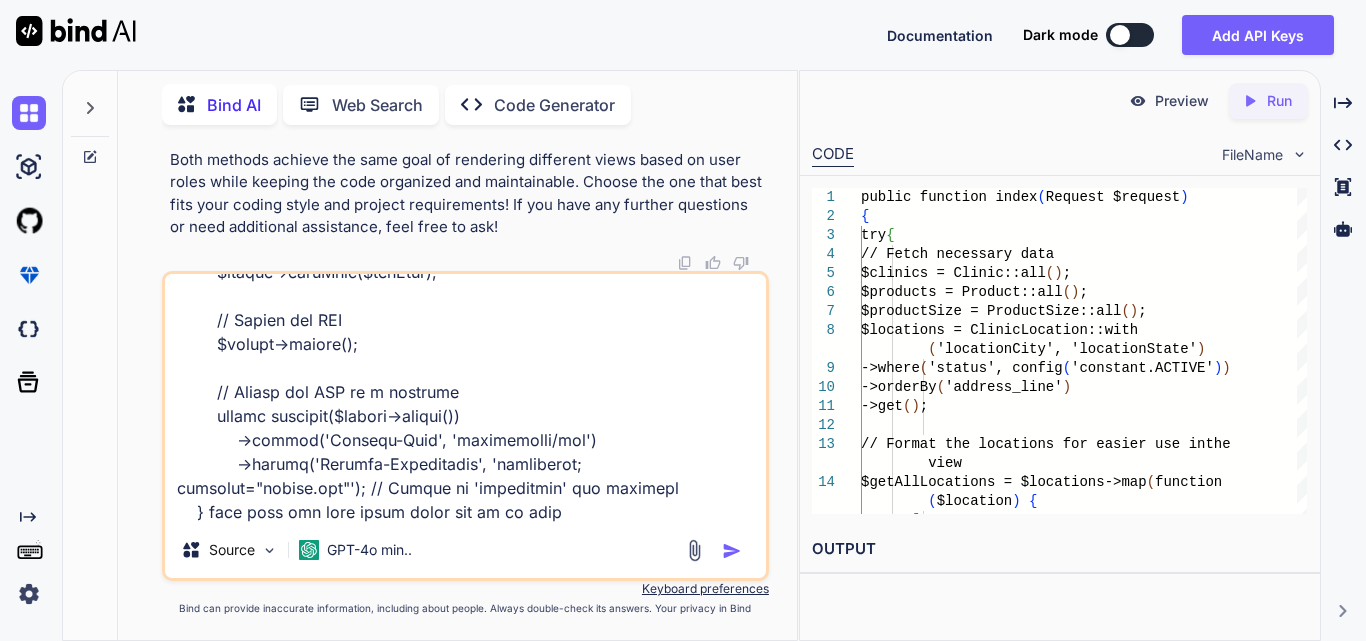 type on "var html = '<html><body>' + $('#reportTable').prop('outerHTML') + '</body></html>';
// Capture the report type
var reportType = $('#reportType').val();
// Get the current date and format it (e.g., YYYY-MM-DD)
var currentDate = new Date();
var formattedDate = currentDate.toISOString().split('T')[0]; // Format as YYYY-MM-DD
// Send the HTML content to the server using AJAX
$.ajax({
url: 'reporting/generate-pdf',
type: 'GET',
data: { html: html },
xhrFields: {
responseType: 'blob' // Set the response type to blob for binary data
},
success: function (data) {
// Create a URL for the PDF blob
var url = window.URL.createObjectURL(data);
// Set the src of the iframe for preview
$('#pdfPreview').attr('..." 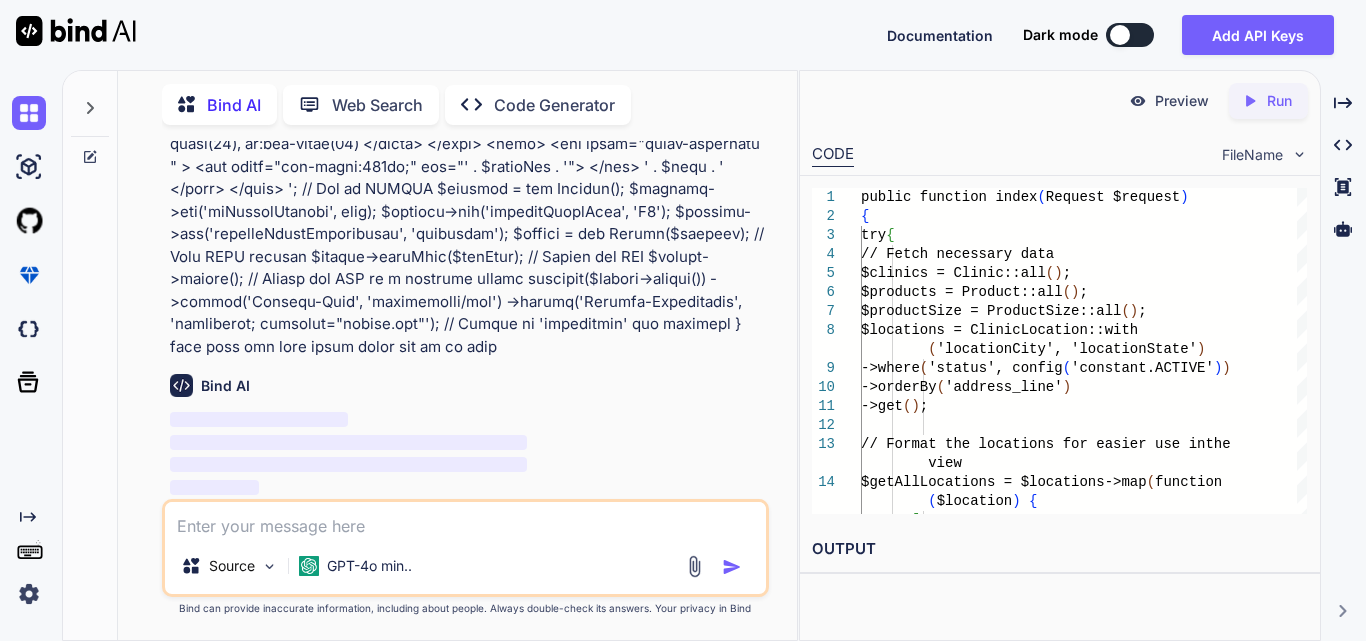 scroll, scrollTop: 0, scrollLeft: 0, axis: both 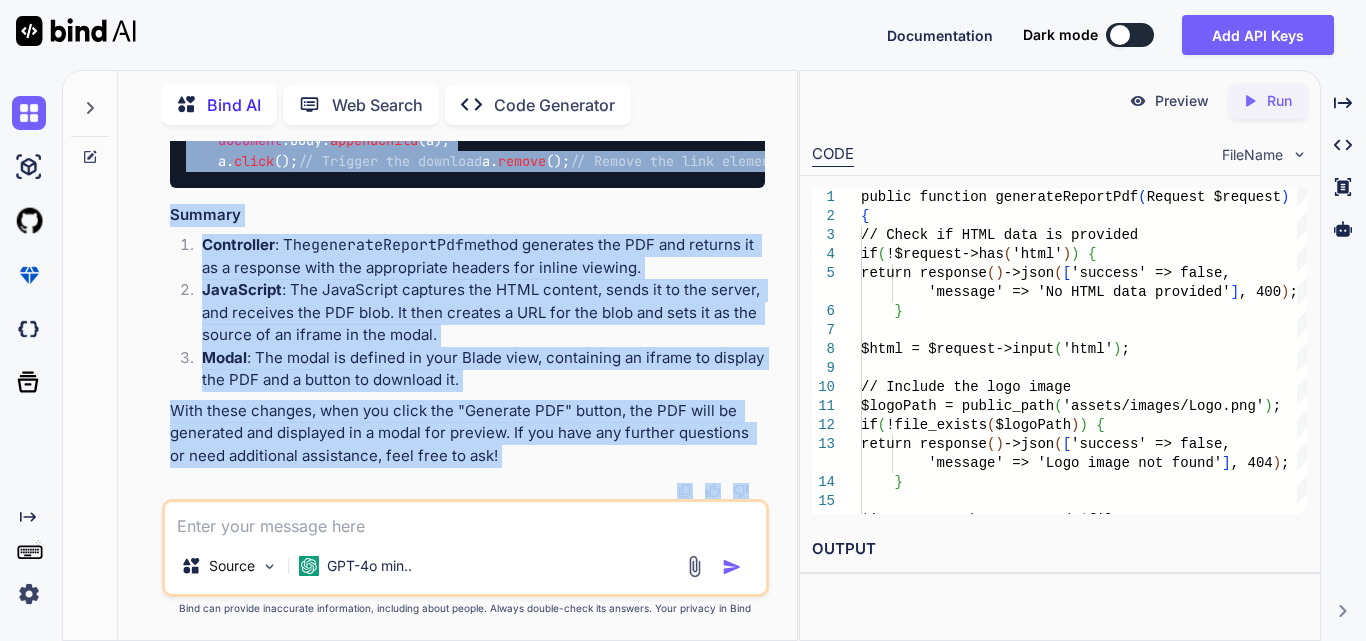 drag, startPoint x: 200, startPoint y: 423, endPoint x: 423, endPoint y: 446, distance: 224.18297 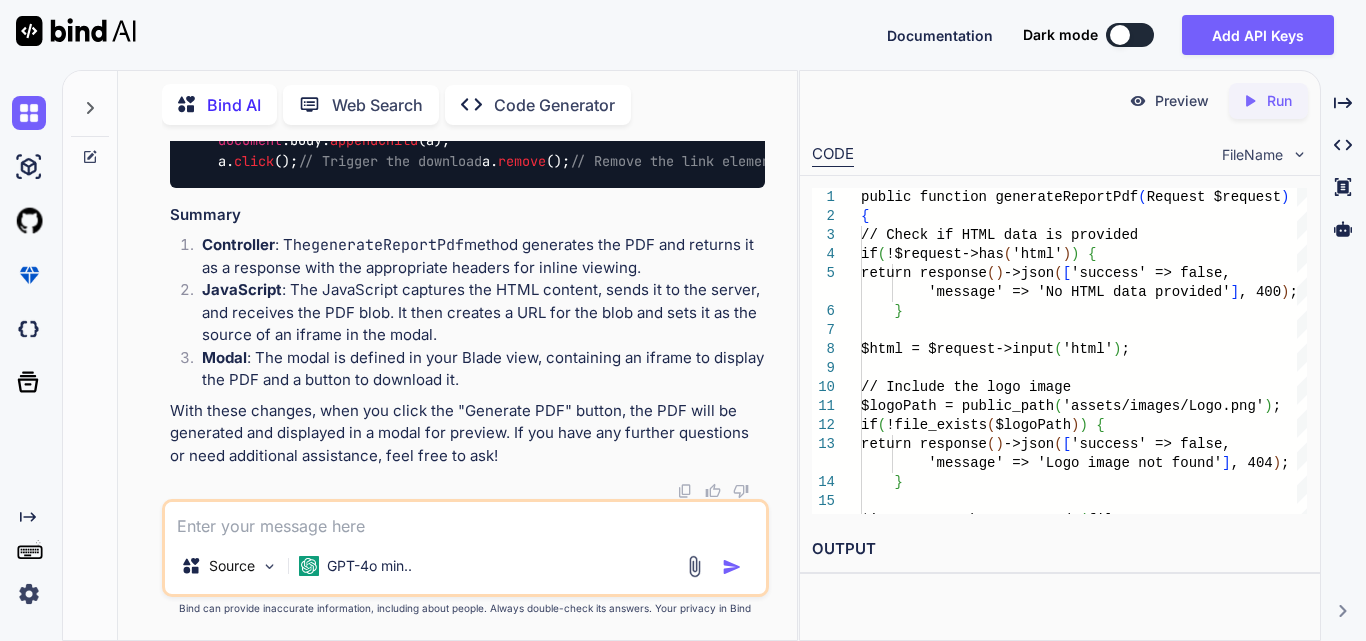 click at bounding box center (465, 520) 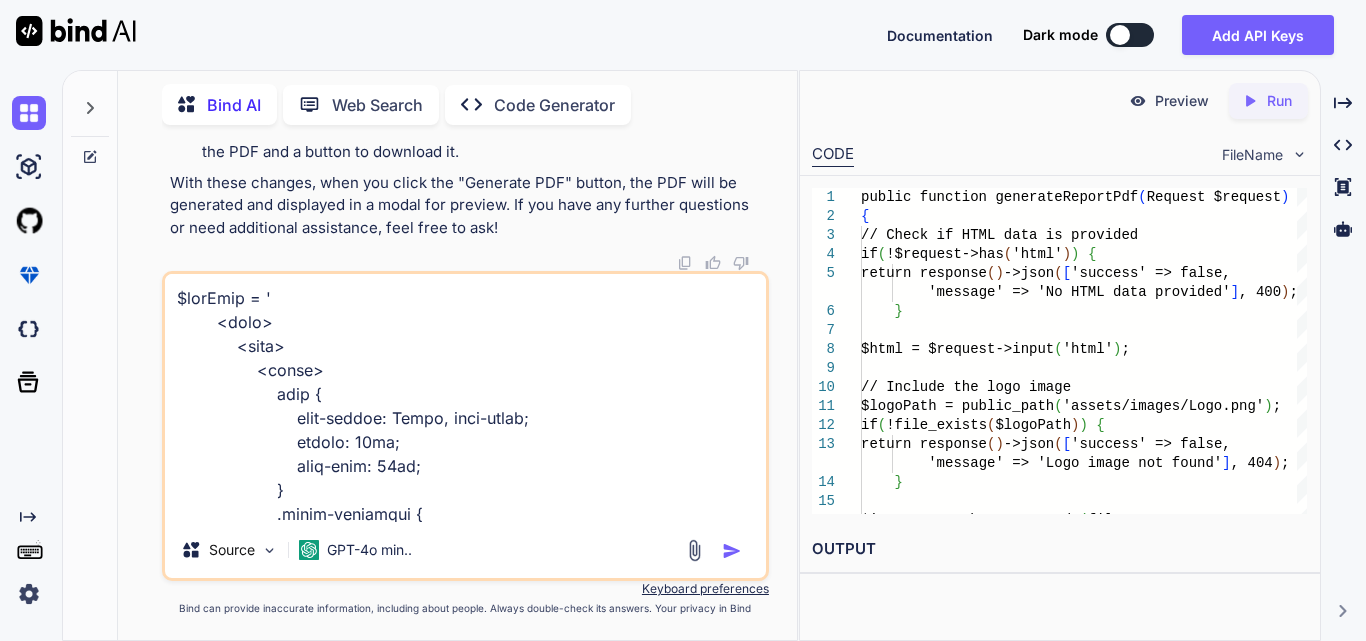 scroll, scrollTop: 1106, scrollLeft: 0, axis: vertical 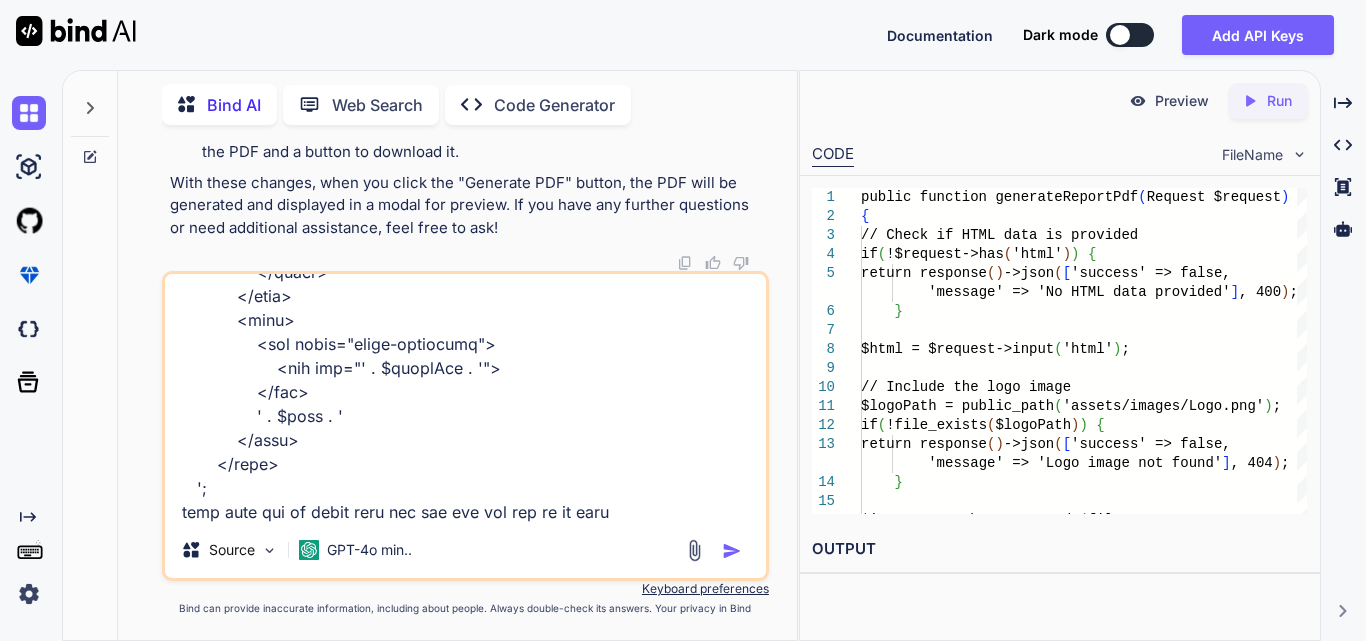 type on "$pdfHtml = '
<html>
<head>
<style>
body {
font-family: Arial, sans-serif;
margin: 20px;
font-size: 10px;
}
.image-container {
background: #455863;
padding: 16px 20px;
display: flex;
justify-content: center;
align-items: center;
width: 96%;
margin-bottom: 20px;
text-align:center;
}
.image-container img {
width: 100%;
max-width: 200px;
height: auto;
}
table {
width: 100%;
border-collapse: collapse;
margin-top: 20px;
...'" 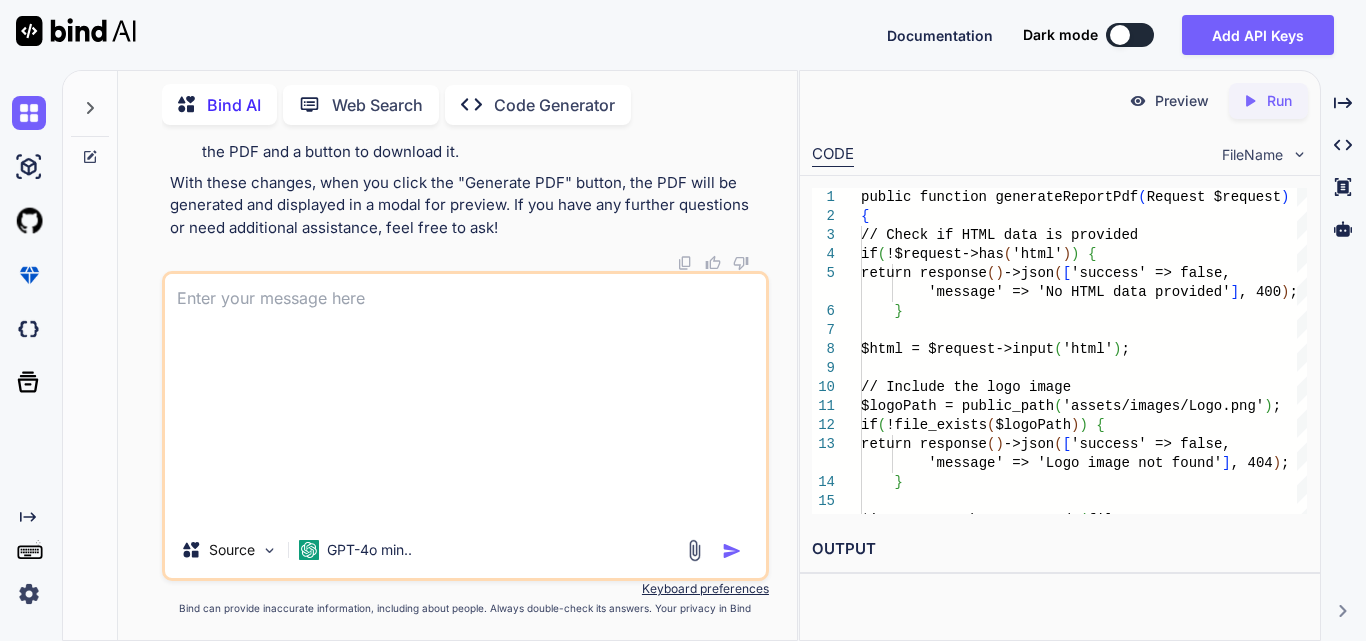 scroll, scrollTop: 0, scrollLeft: 0, axis: both 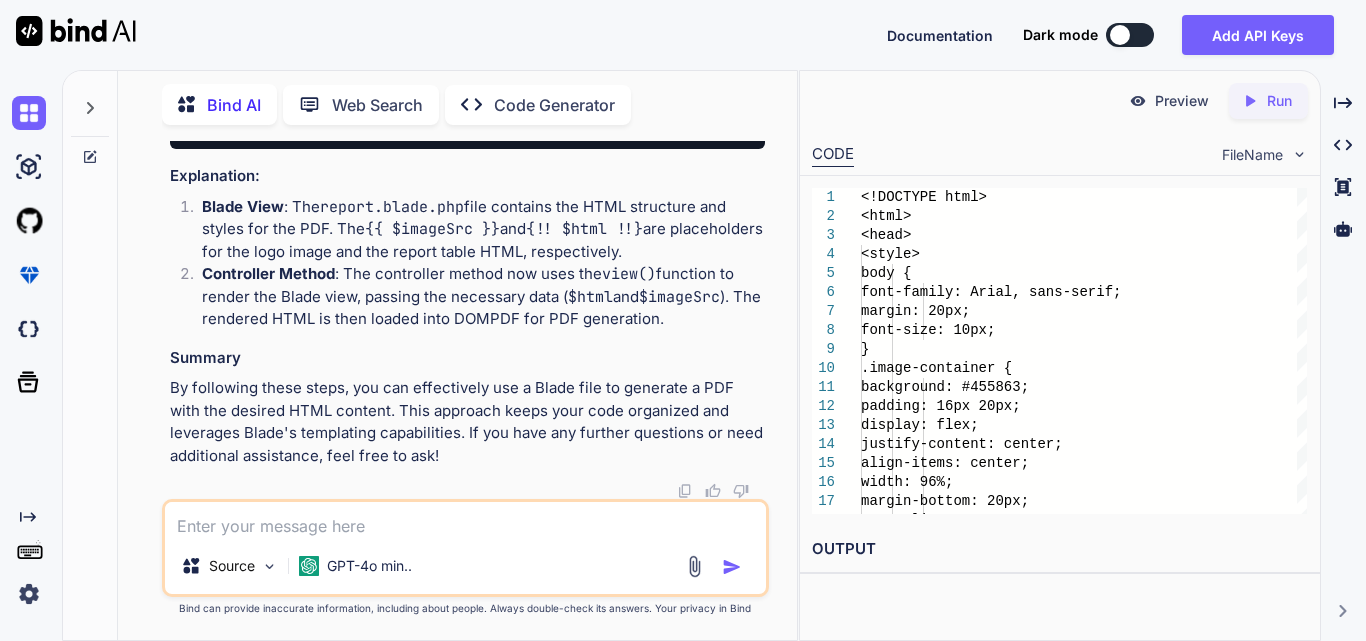 click at bounding box center [465, 520] 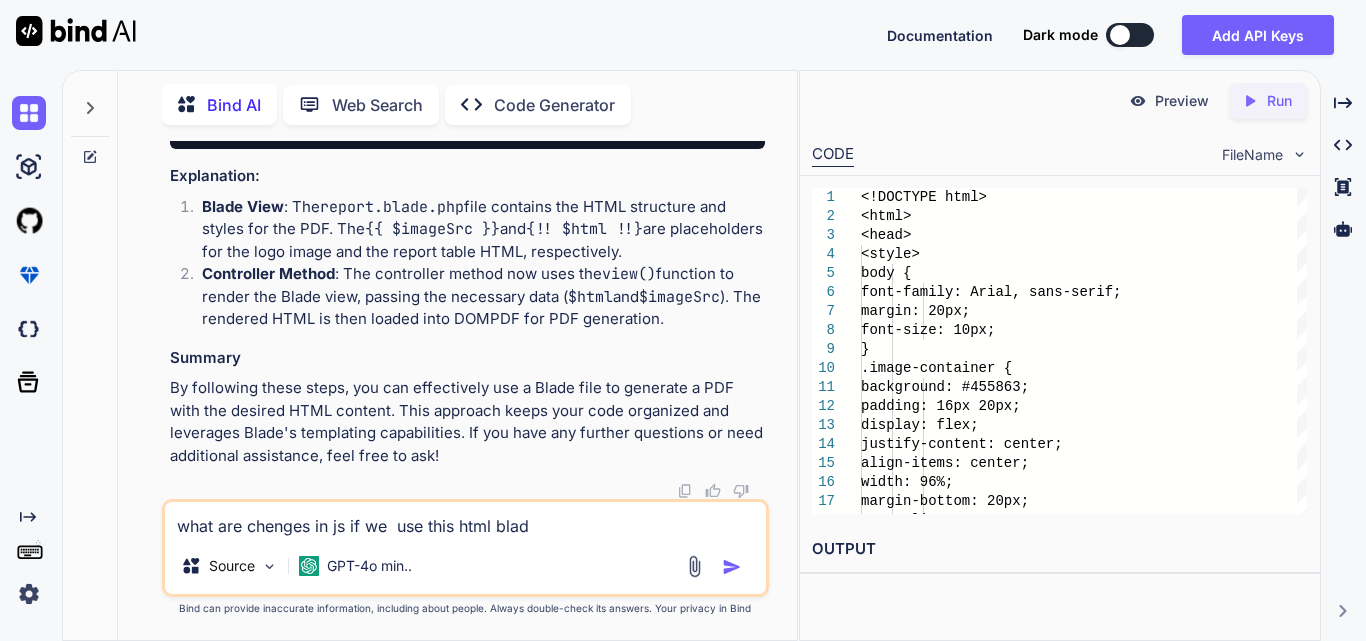 type on "what are chenges in js if we  use this html blade" 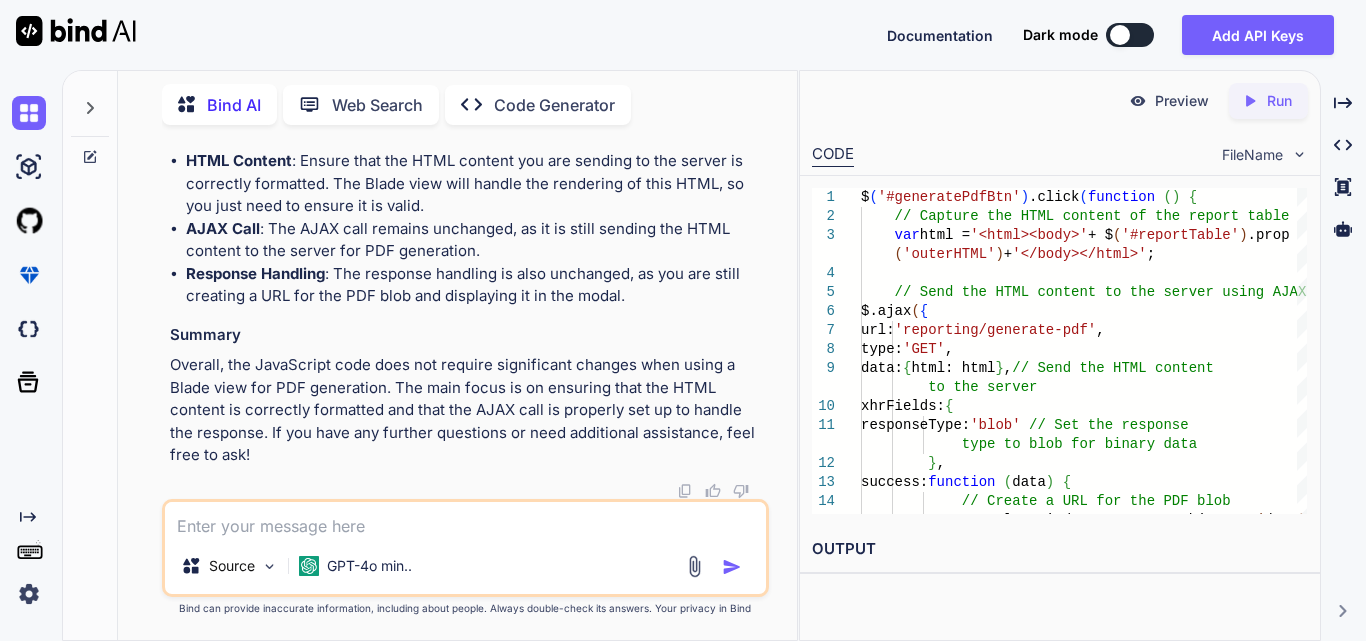 scroll, scrollTop: 97458, scrollLeft: 0, axis: vertical 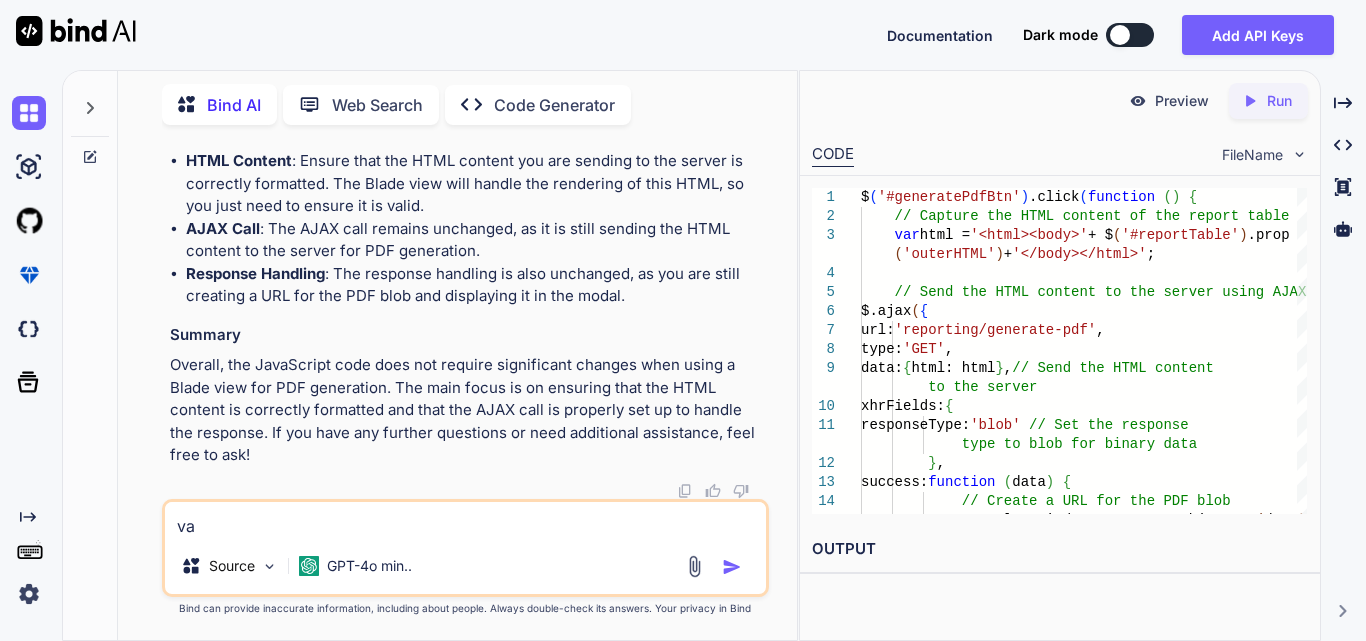 type on "v" 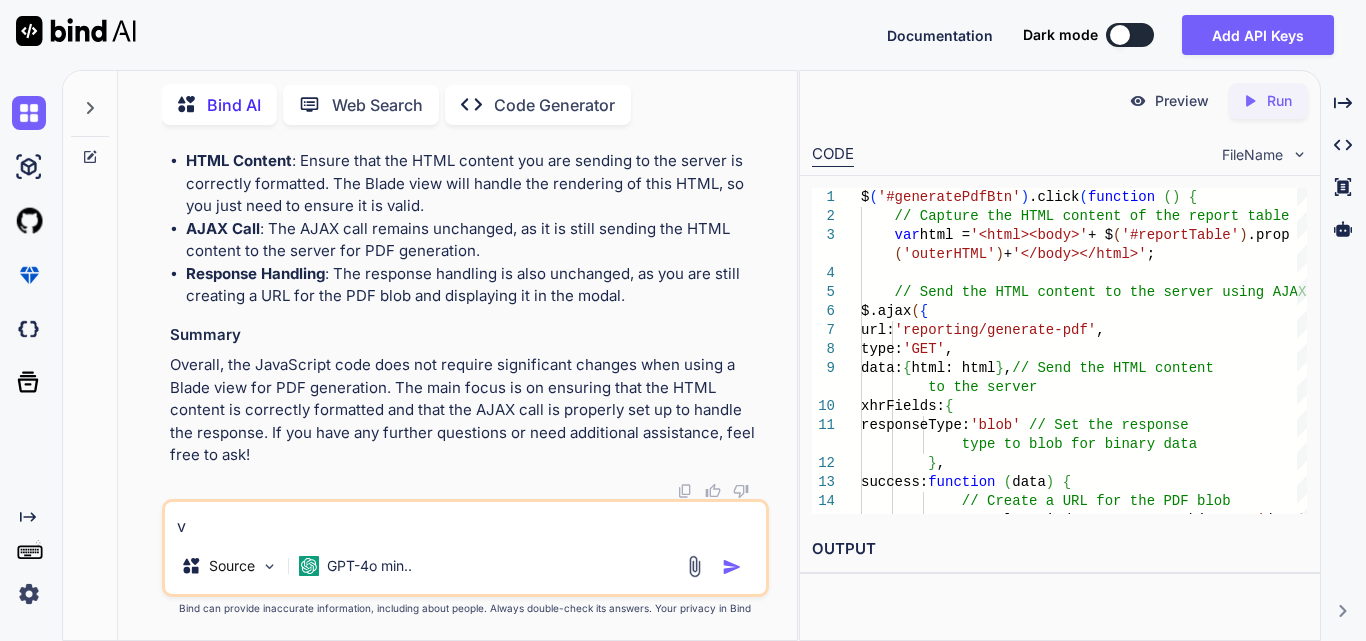 type 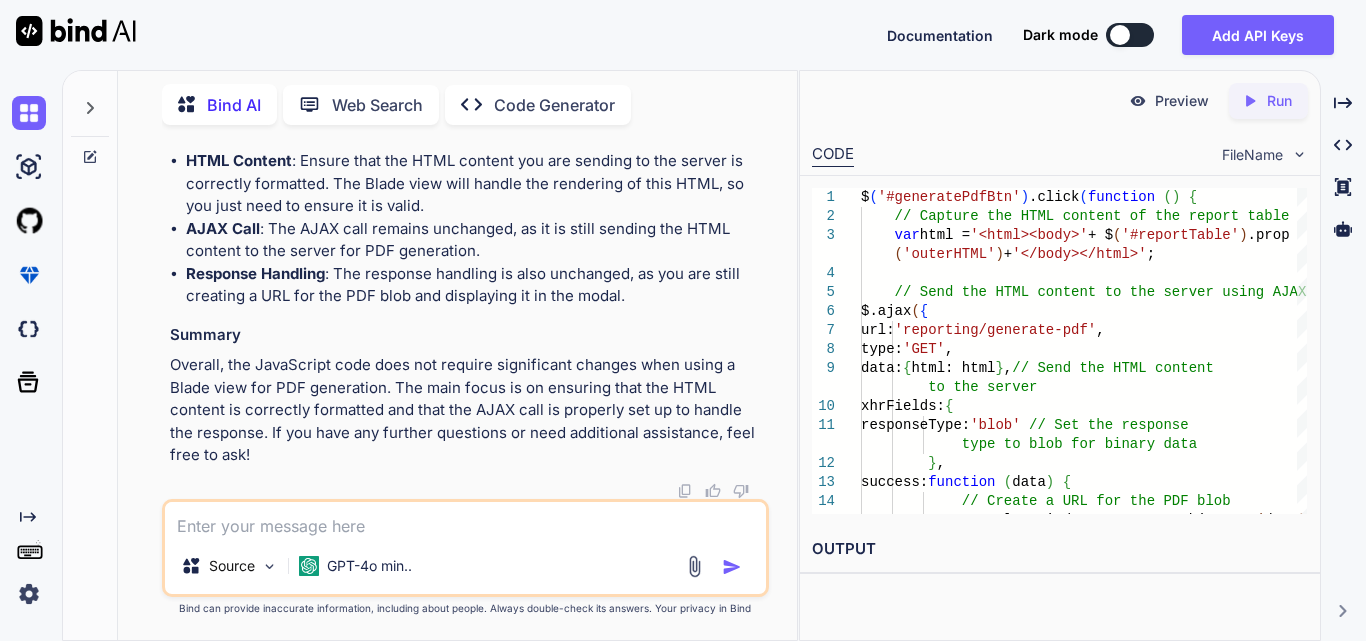 scroll, scrollTop: 98202, scrollLeft: 0, axis: vertical 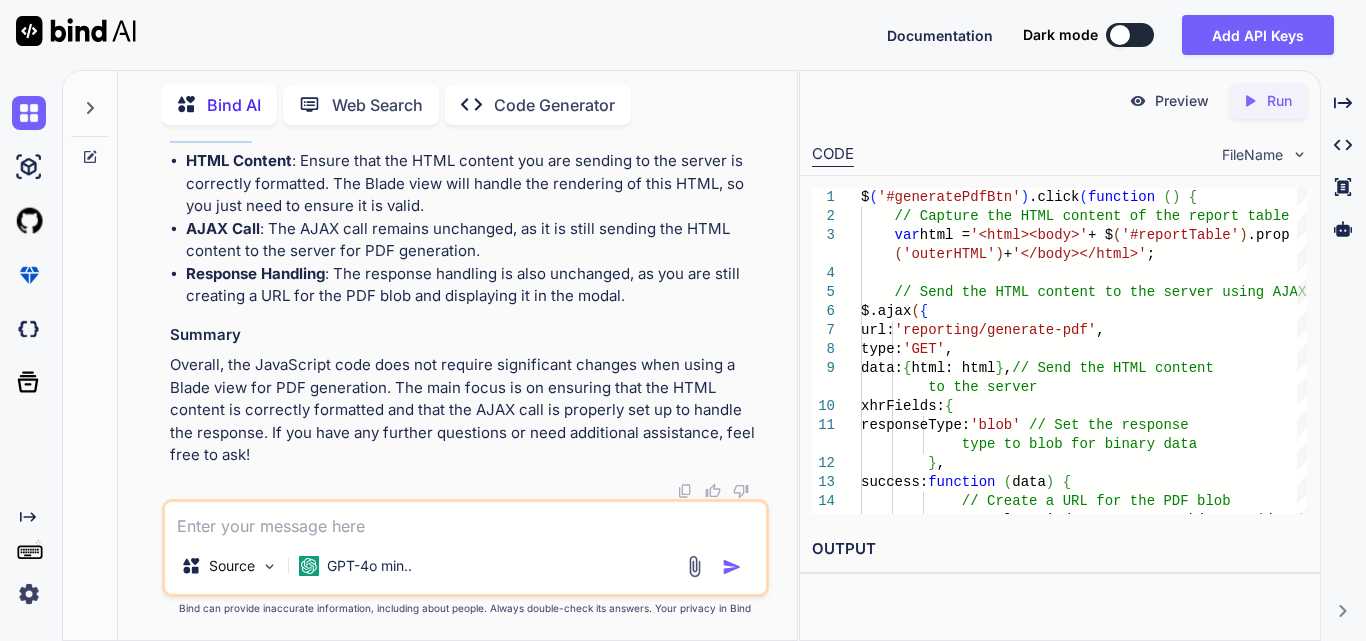 drag, startPoint x: 586, startPoint y: 398, endPoint x: 263, endPoint y: 410, distance: 323.22284 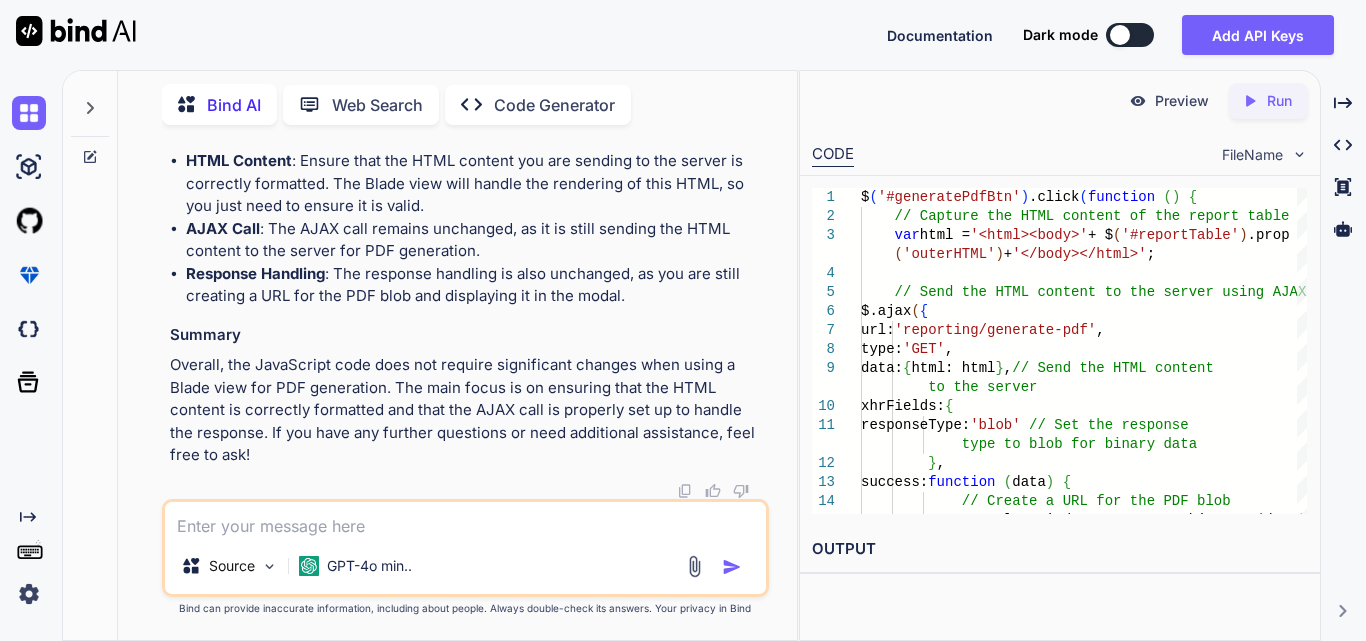 click on "$( '#generatePdfBtn' ). click ( function  ( ) {
// Capture the HTML content of the report table
var  html =  '<html><body>'  + $( '#reportTable' ). prop ( 'outerHTML' ) +  '</body></html>' ;
// Send the HTML content to the server using AJAX
$.ajax ({
url :  'reporting/generate-pdf' ,
type :  'GET' ,
data : {  html : html },  // Send the HTML content to the server
xhrFields : {
responseType :  'blob'   // Set the response type to blob for binary data
},
success :  function  ( data ) {
// Create a URL for the PDF blob
var  url =  window . URL . createObjectURL (data);
// Set the src of the iframe for preview
$( '#pdfPreview' ). attr ( 'src' , url);
// Show the PDF preview modal
$( '#pdfPreviewModal' ). modal ( 'show' );
// Optionally, construct the filename based on report type and date
var  reportType = $( ). val" at bounding box center [467, -96] 